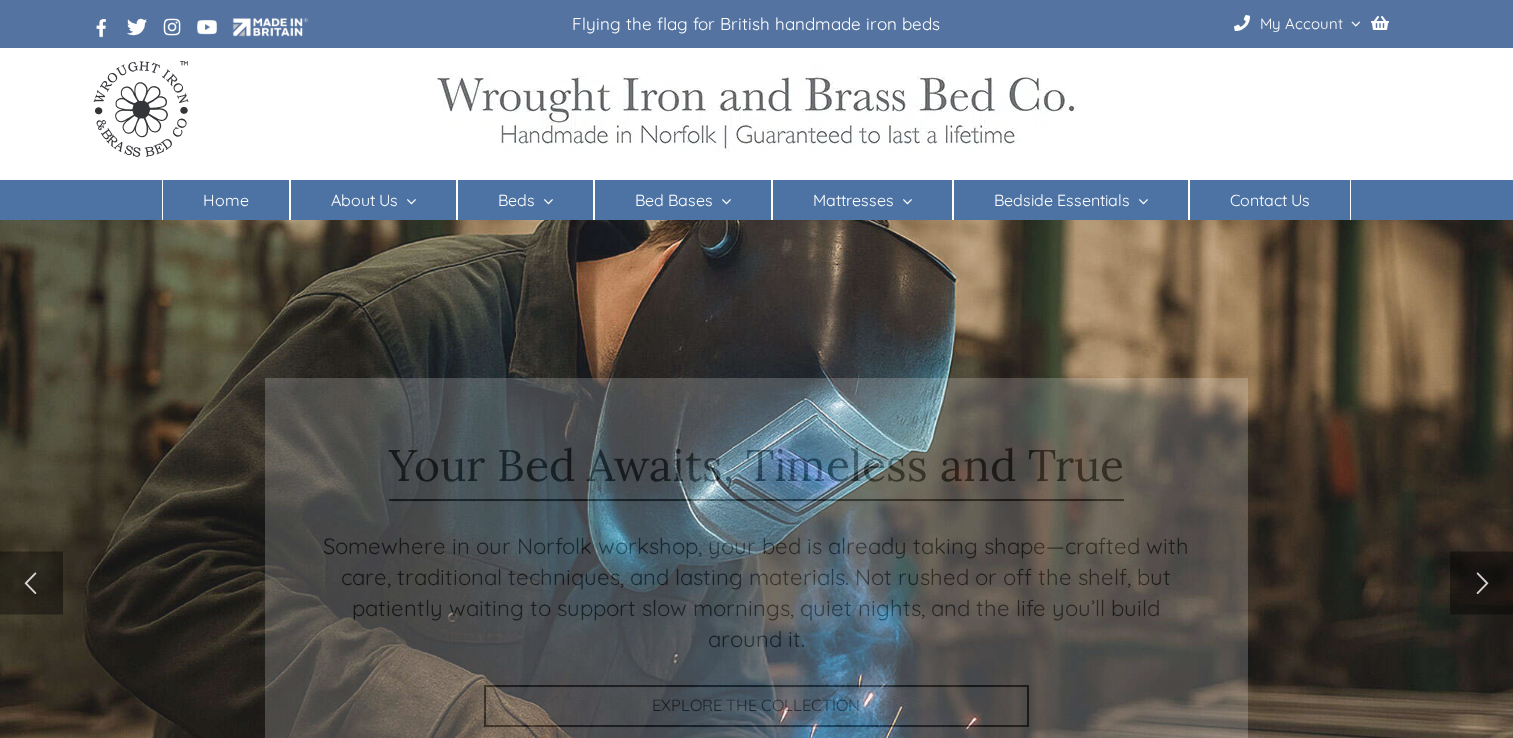 scroll, scrollTop: 0, scrollLeft: 0, axis: both 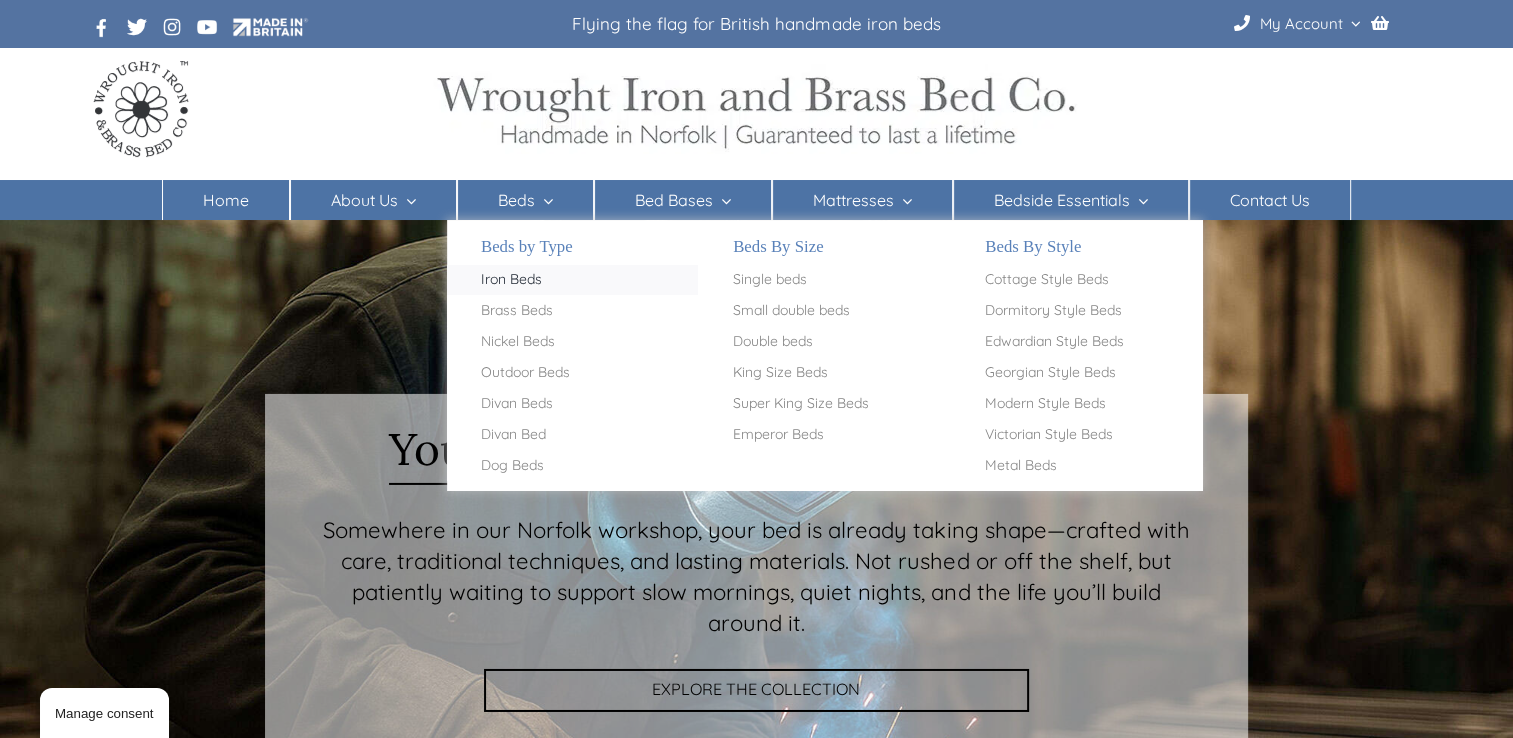 click on "Iron Beds" at bounding box center (511, 280) 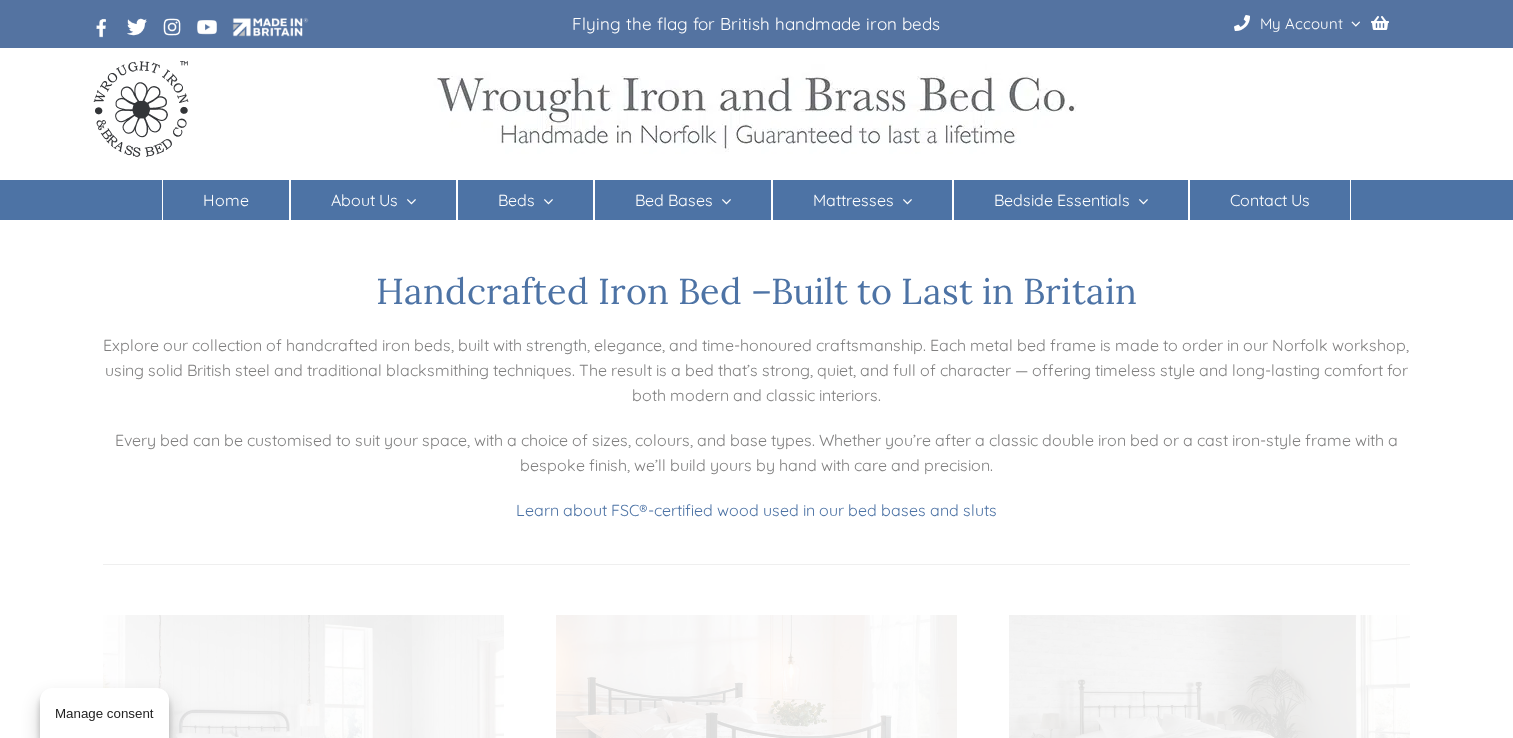 click on "Handcrafted Iron Bed –  Built to Last in Britain" at bounding box center [757, 291] 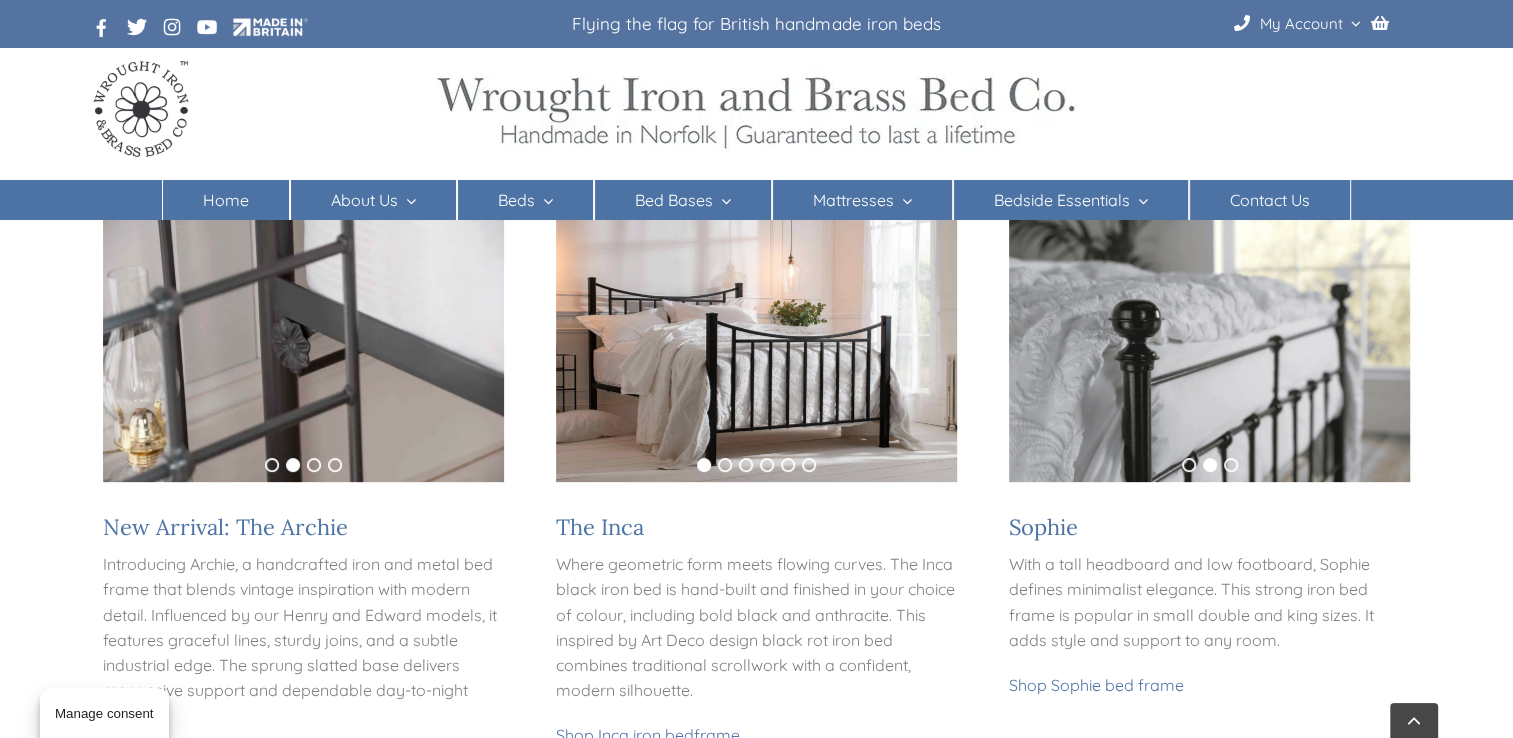 scroll, scrollTop: 440, scrollLeft: 0, axis: vertical 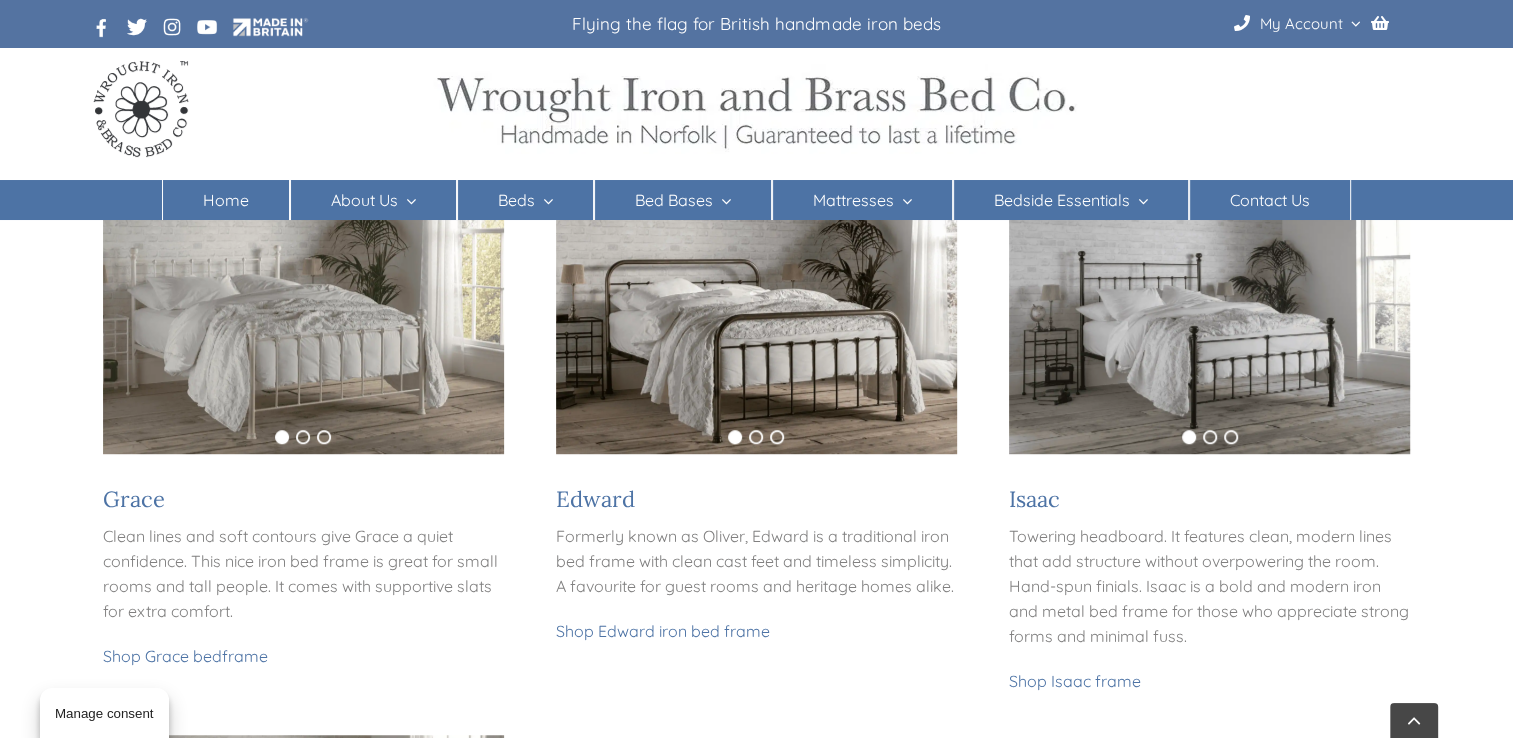 click at bounding box center (303, 319) 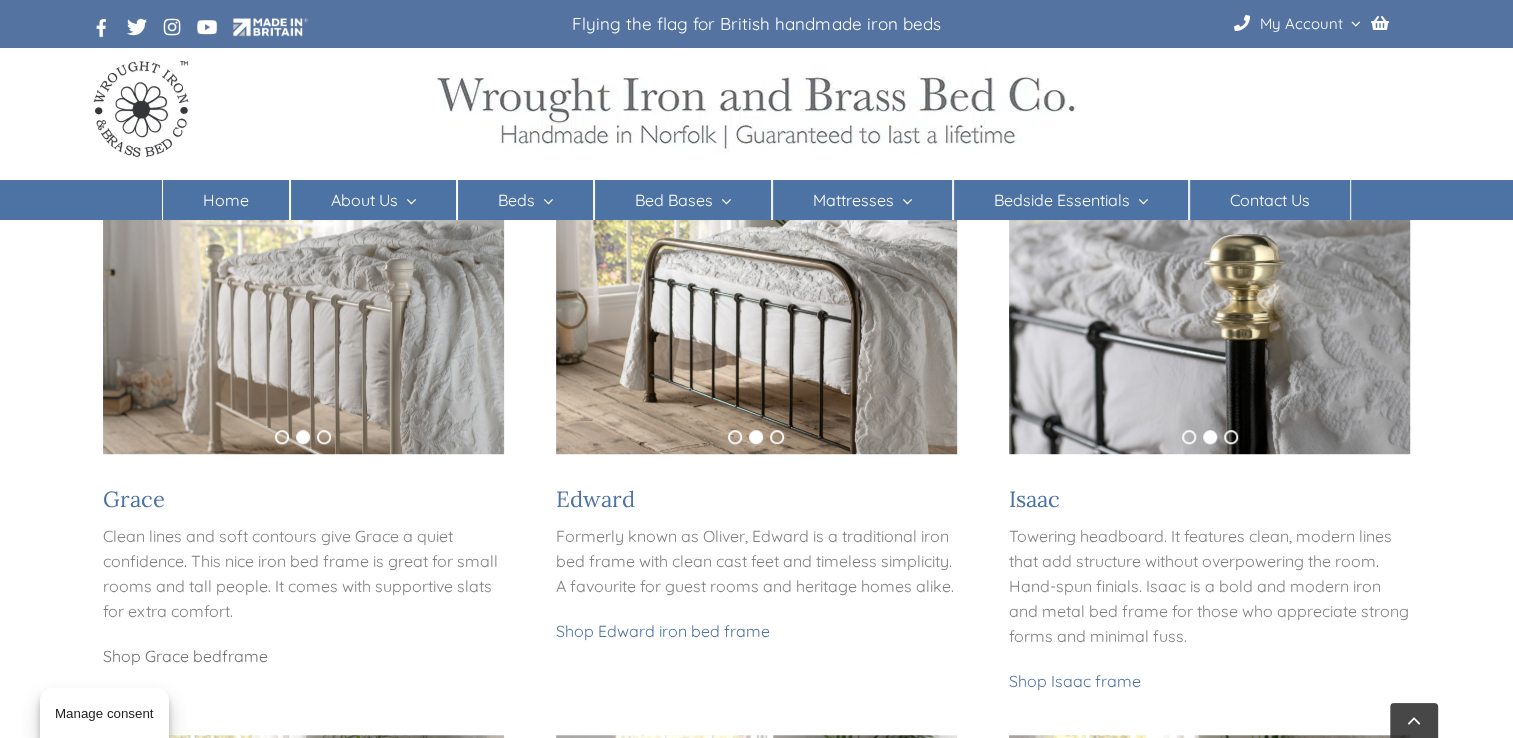 click on "Shop Grace bed  frame" at bounding box center [185, 656] 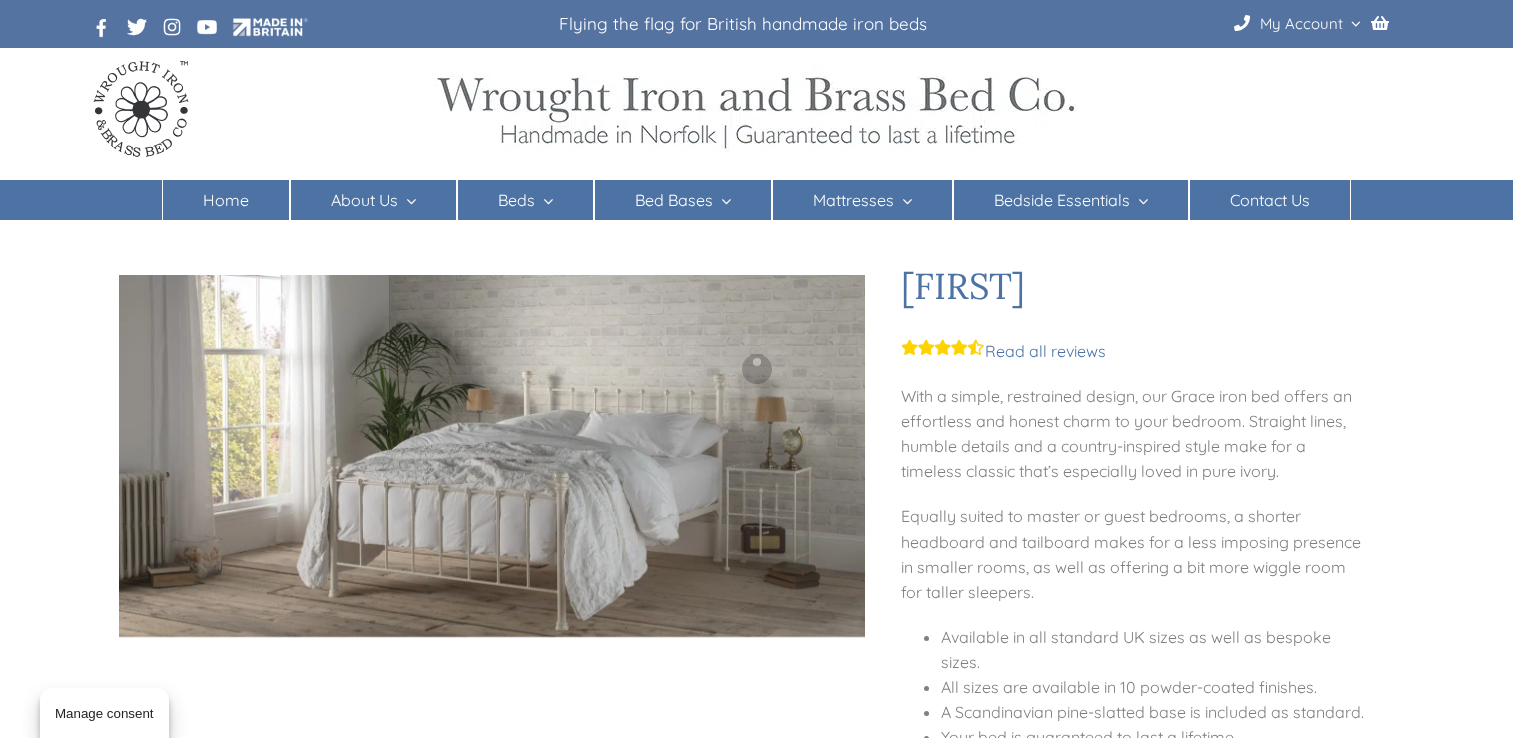 scroll, scrollTop: 0, scrollLeft: 0, axis: both 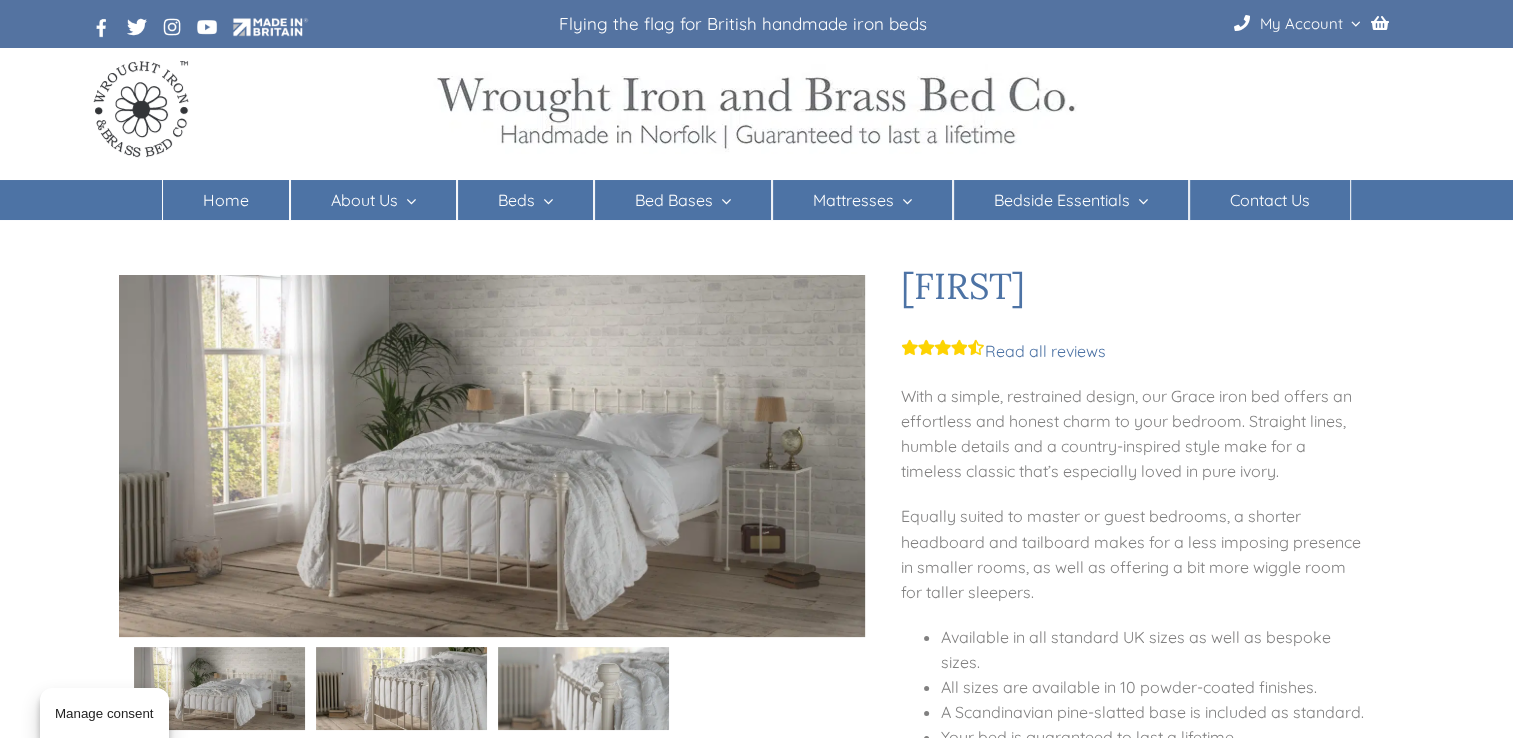 click at bounding box center [584, 687] 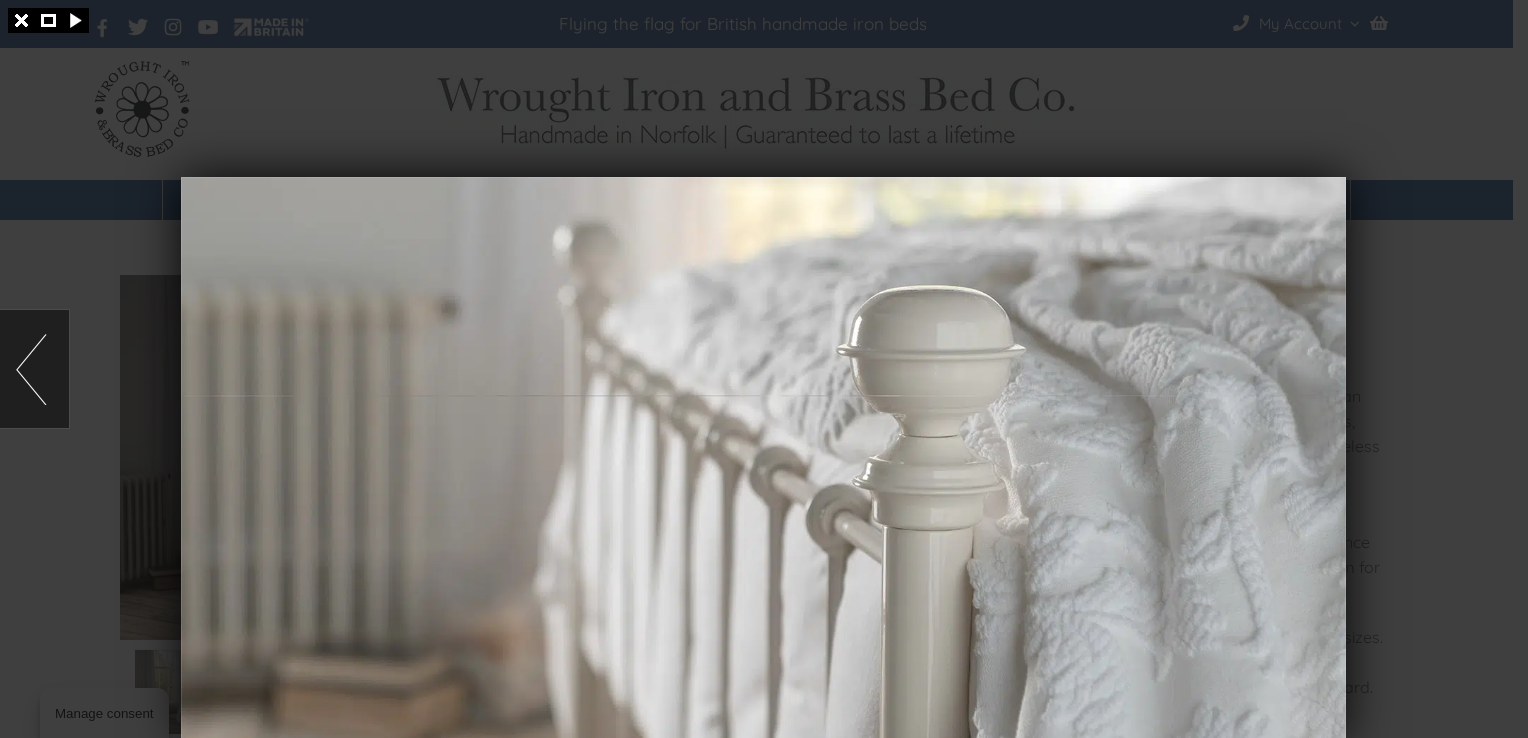 click at bounding box center [763, 459] 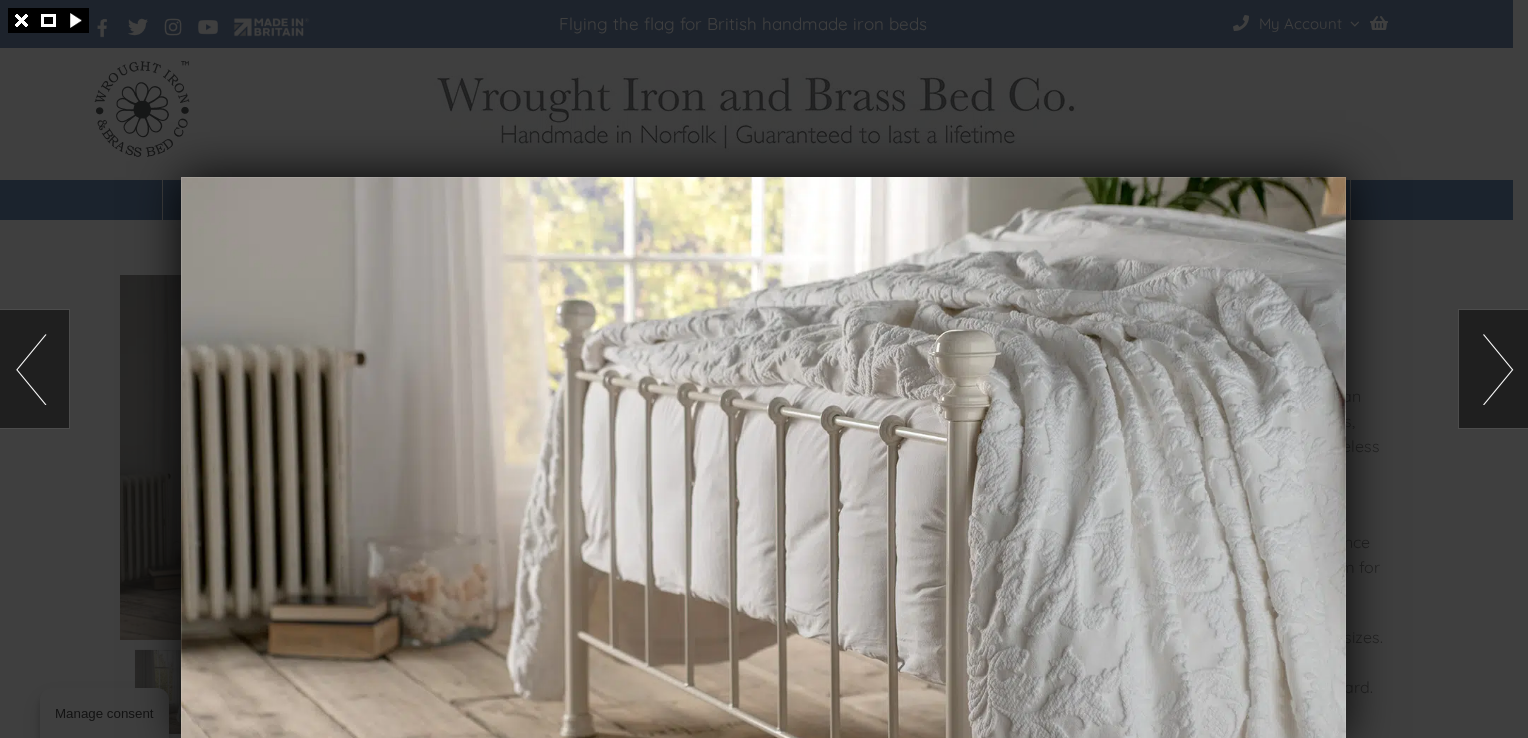 click at bounding box center [1493, 369] 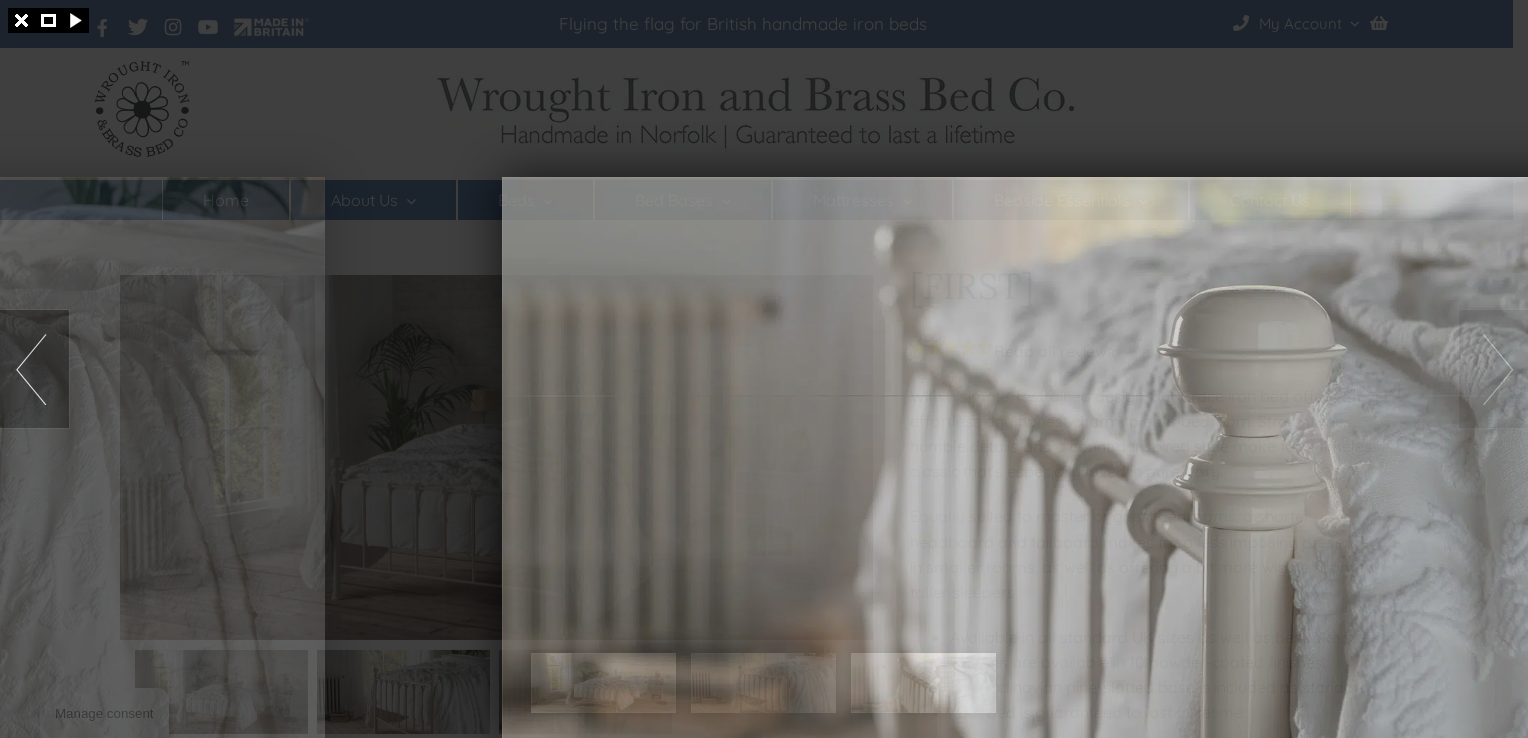 click on "Manage Consent
We use cookies to improve performance, enhance your experience, and store device information. Without consent, some features may not work properly.  Privacy Policy
Functional
Functional
Always active
The technical storage or access is strictly necessary for the legitimate purpose of enabling the use of a specific service explicitly requested by the subscriber or user, or for the sole purpose of carrying out the transmission of a communication over an electronic communications network.
Preferences
Preferences
The technical storage or access is necessary for the legitimate purpose of storing preferences that are not requested by the subscriber or user." at bounding box center (764, 2137) 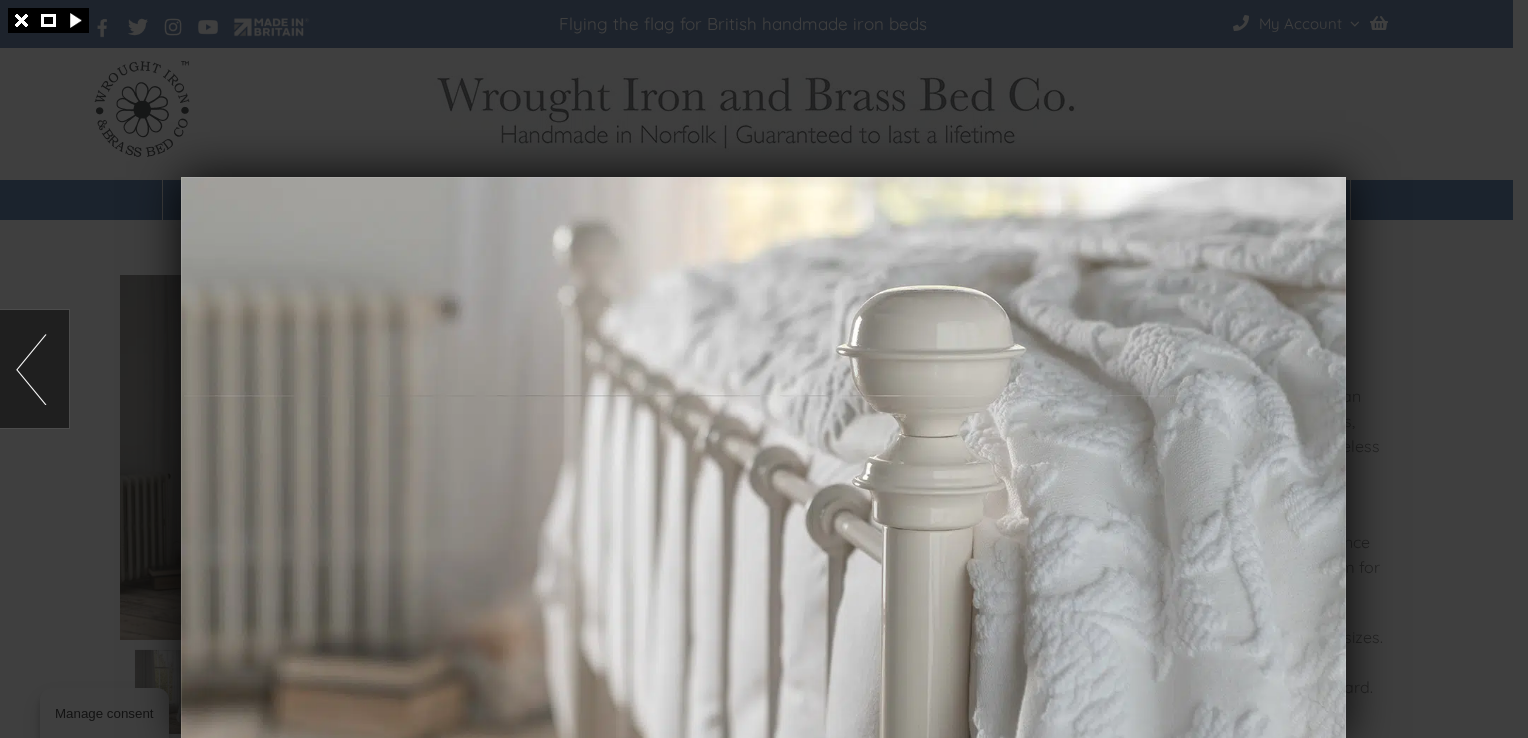 click at bounding box center (764, 369) 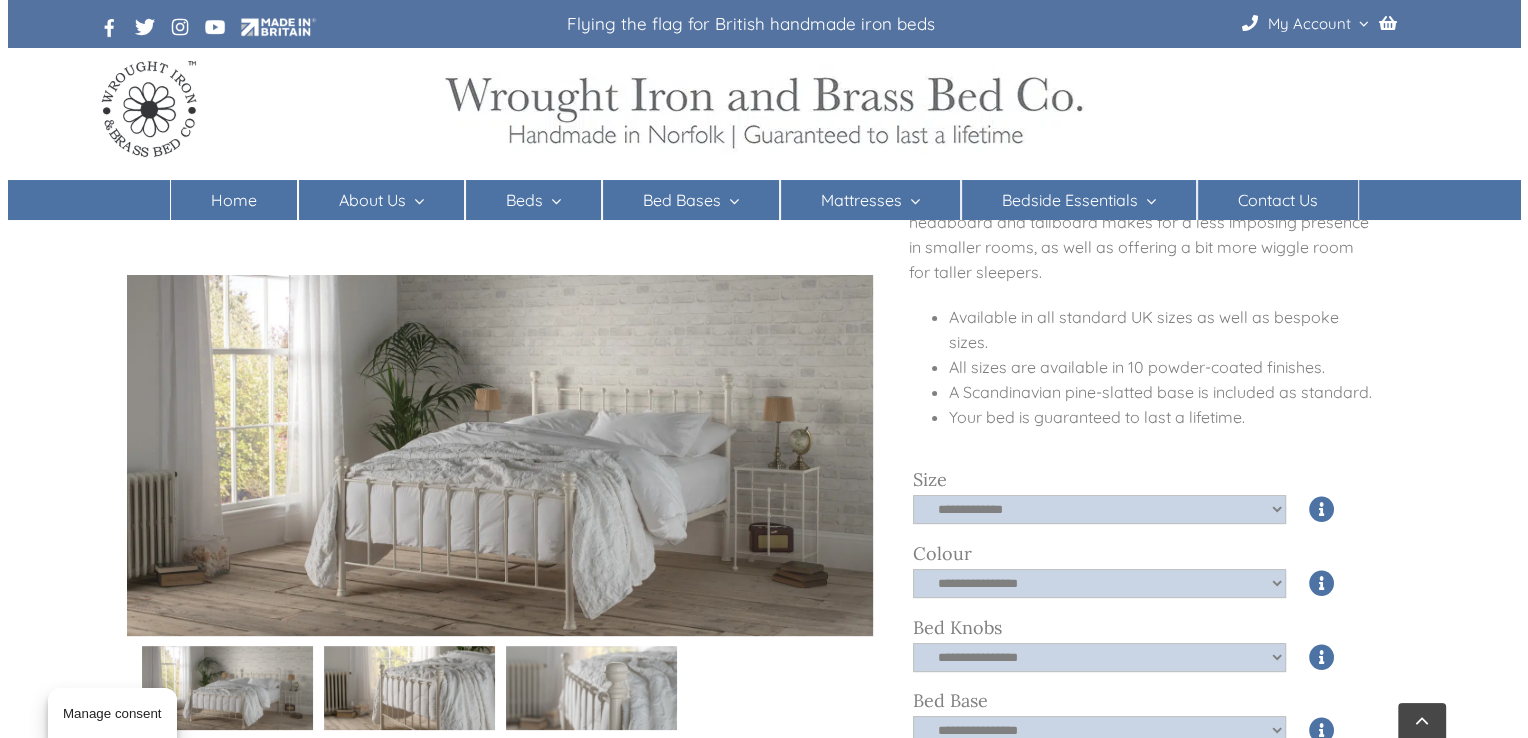 scroll, scrollTop: 453, scrollLeft: 0, axis: vertical 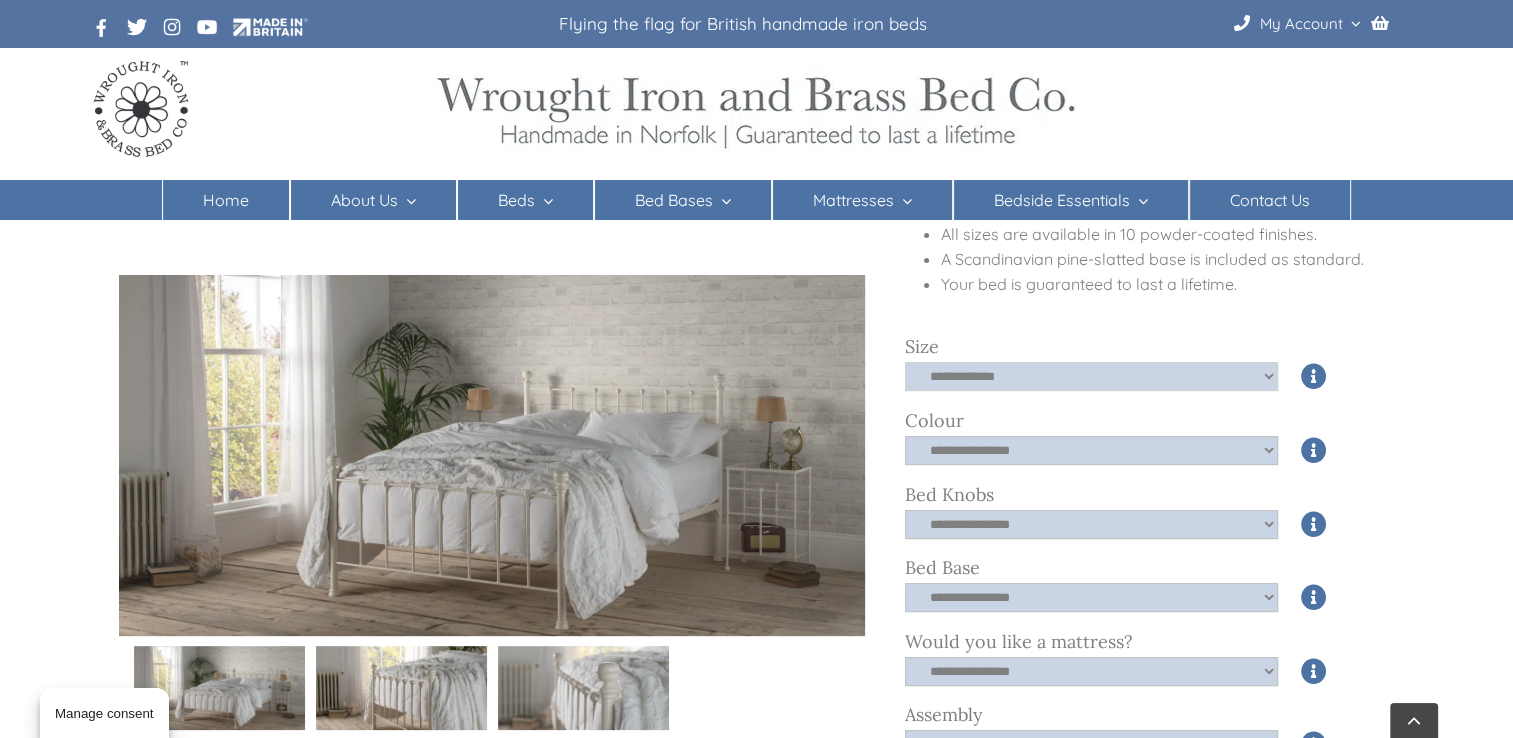 click on "**********" 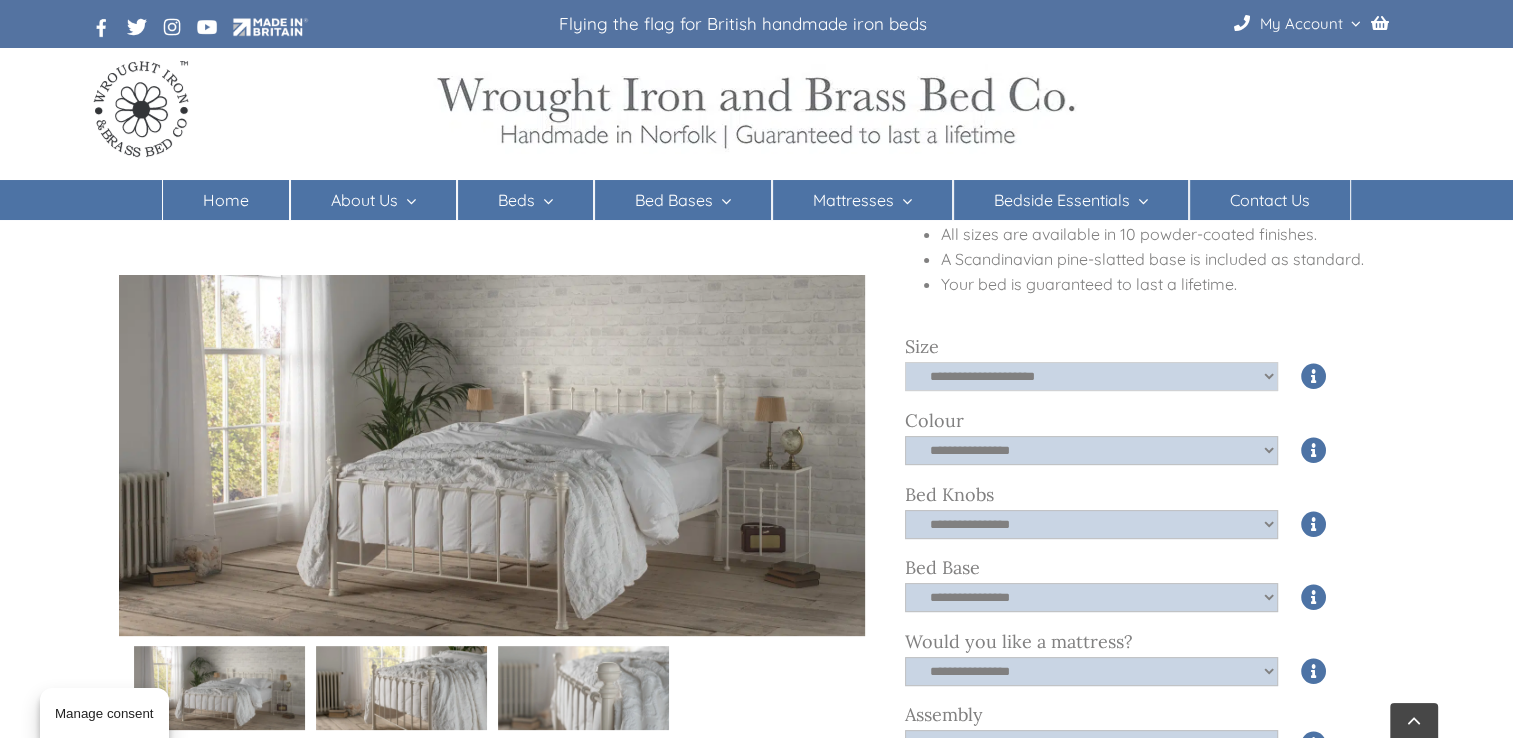 click on "**********" 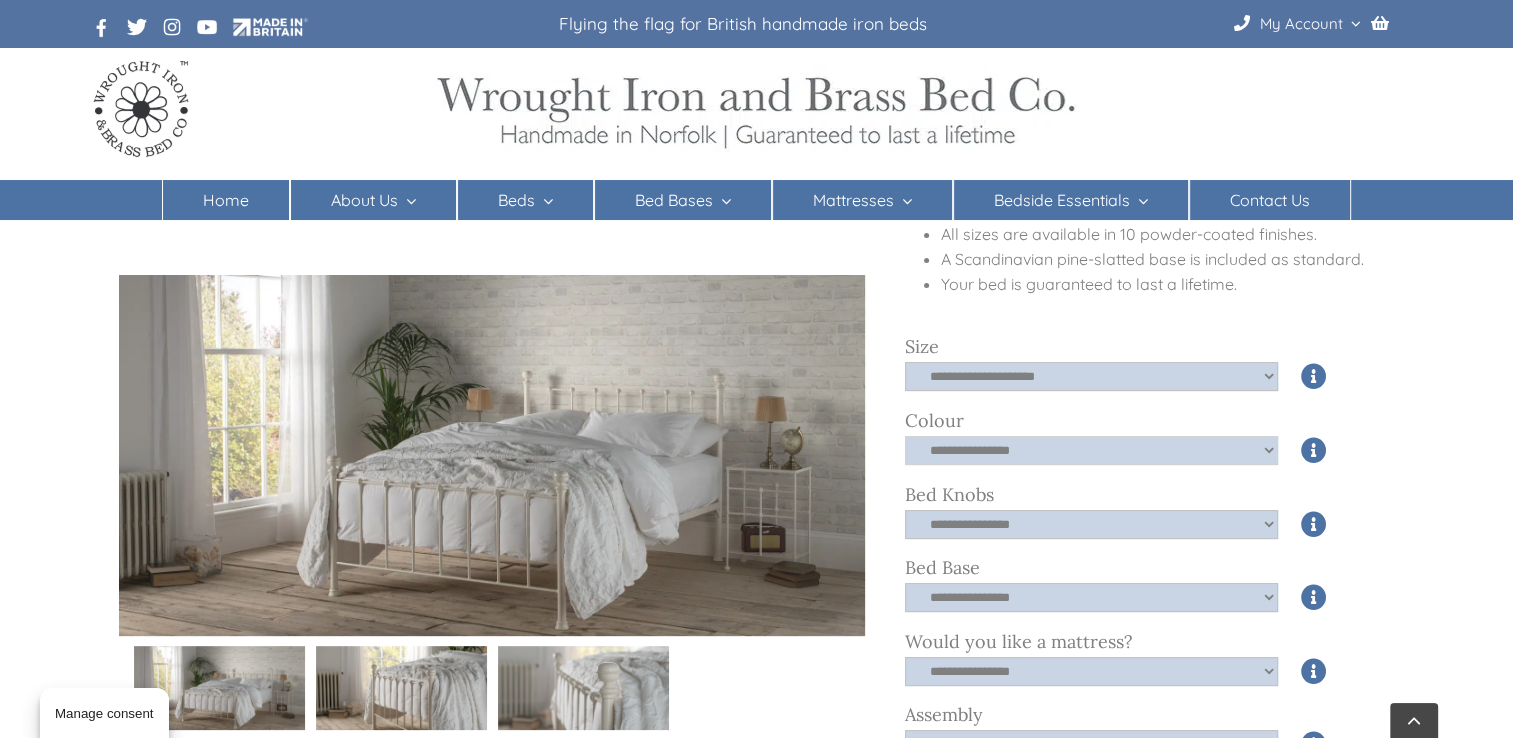 click on "**********" 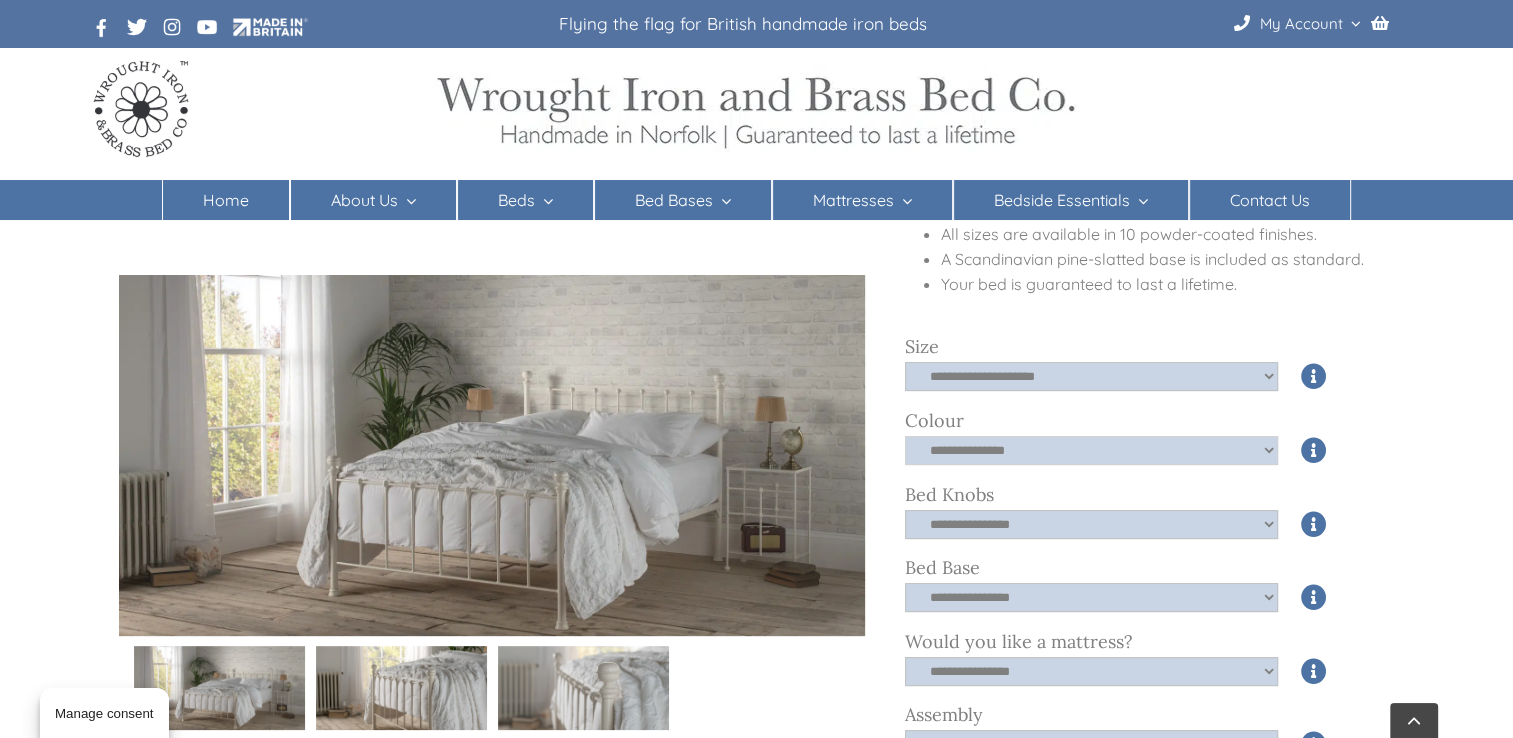 click on "**********" 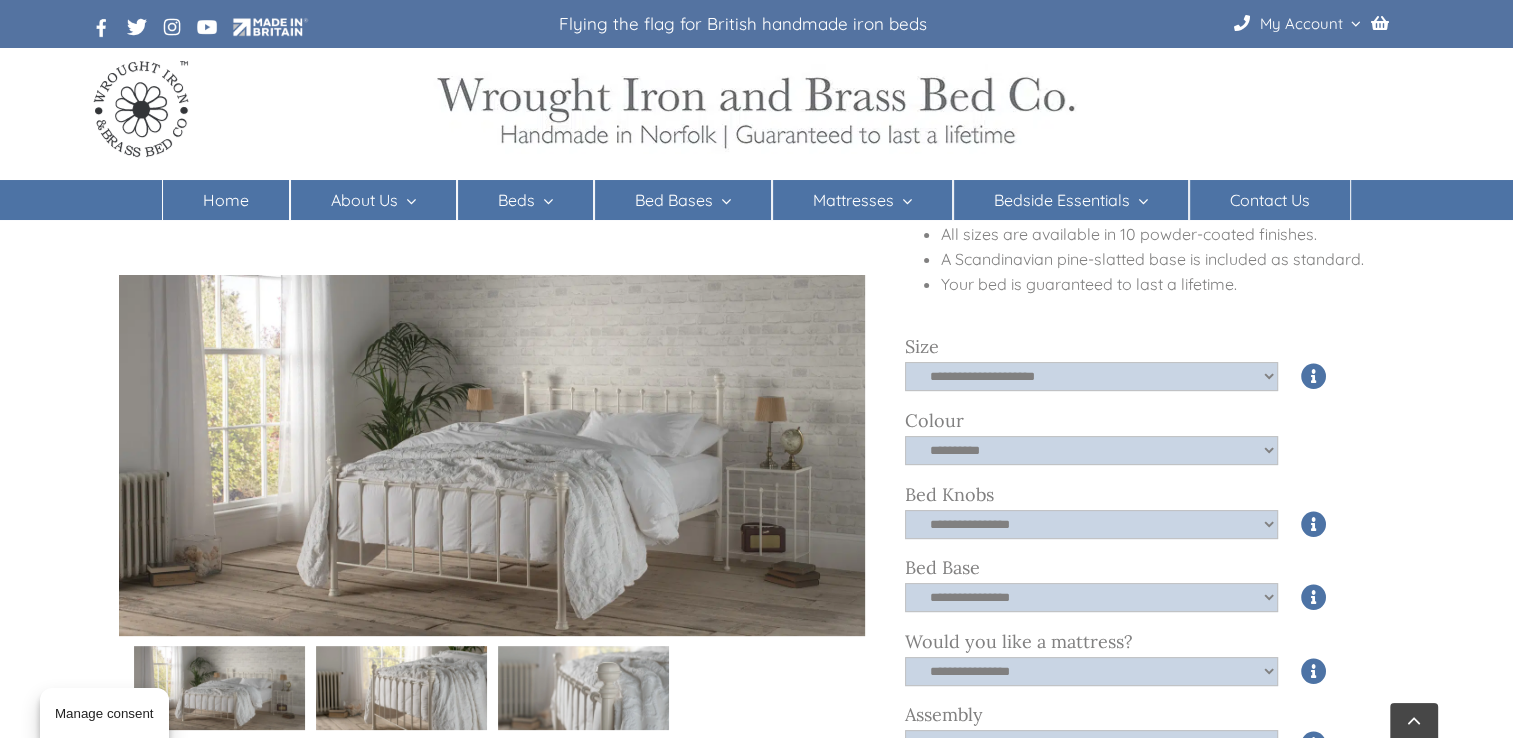 click at bounding box center [1314, 450] 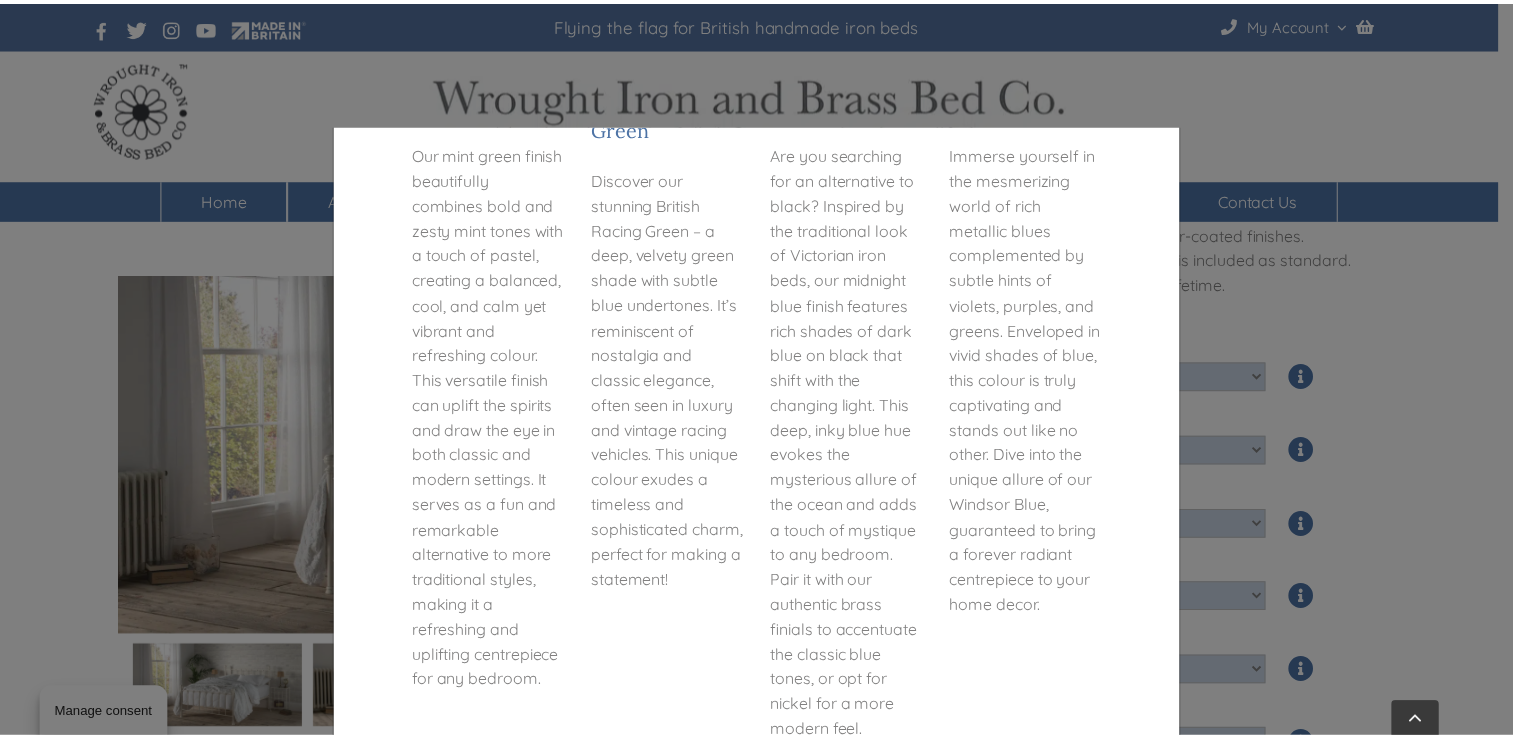 scroll, scrollTop: 2224, scrollLeft: 0, axis: vertical 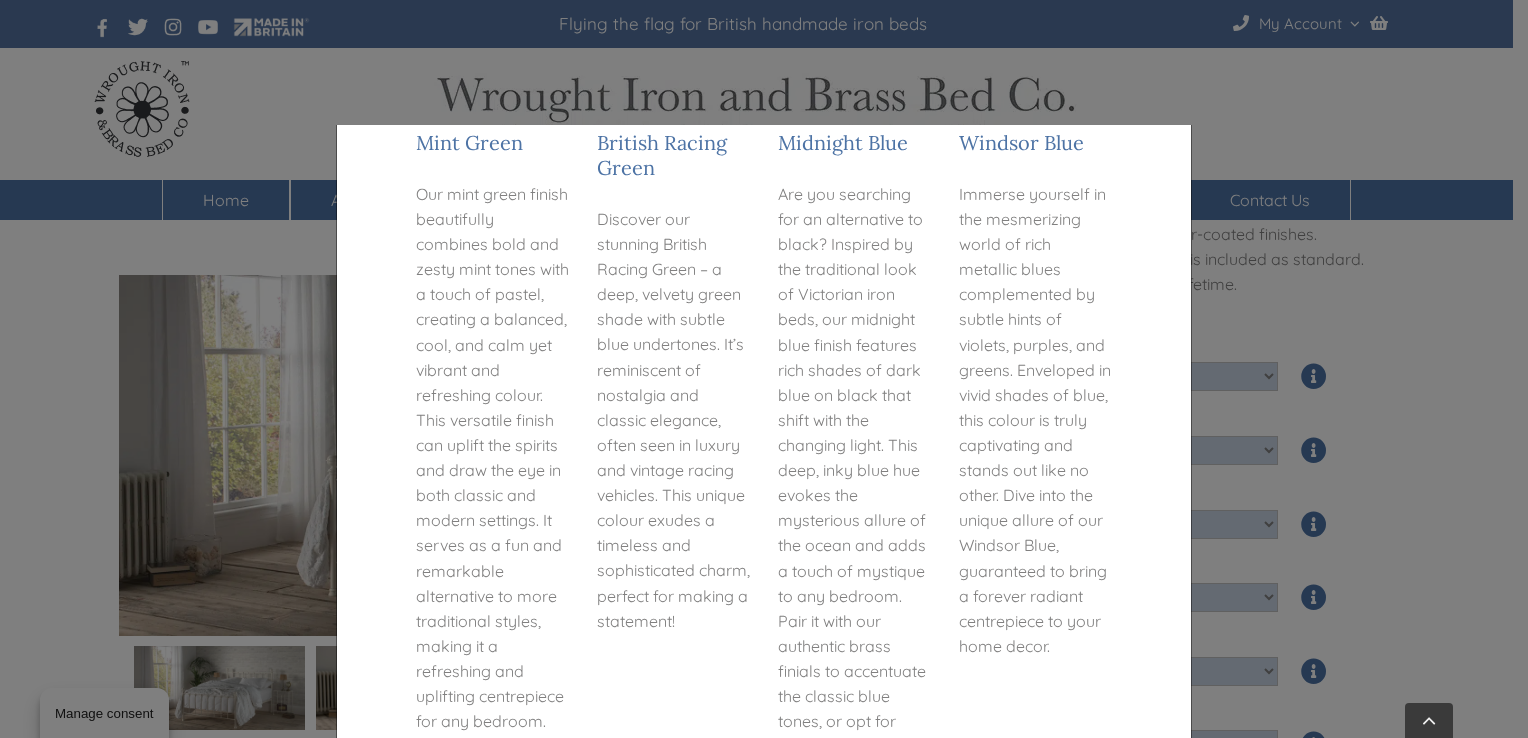 click on "×
Colours
Make a statement
Individually crafted to your specifications, our wrought iron and brass beds are more than just furniture- they reflect your unique home aesthetic. Whether you prefer the timeless and elegant allure of a classic black iron bed or the vibrant and refreshing appeal of mint green, our extensive range of colours allows you to create the bed you’ve always envisioned with a personal touch that’s all your own.
Looking for a sample to help with your decision? Made from iron and powder coated to offer a true reflection of the colour you desire and priced at £[PRICE] each. Contact our showroom team at [PHONE] to order one of our lovely colour samples!
Click image to enlarge
Ivory
Click image to enlarge
Cream
Click image to enlarge
Black
Click image to enlarge
Mint Green
Click image to enlarge
British Racing Green" at bounding box center [764, 369] 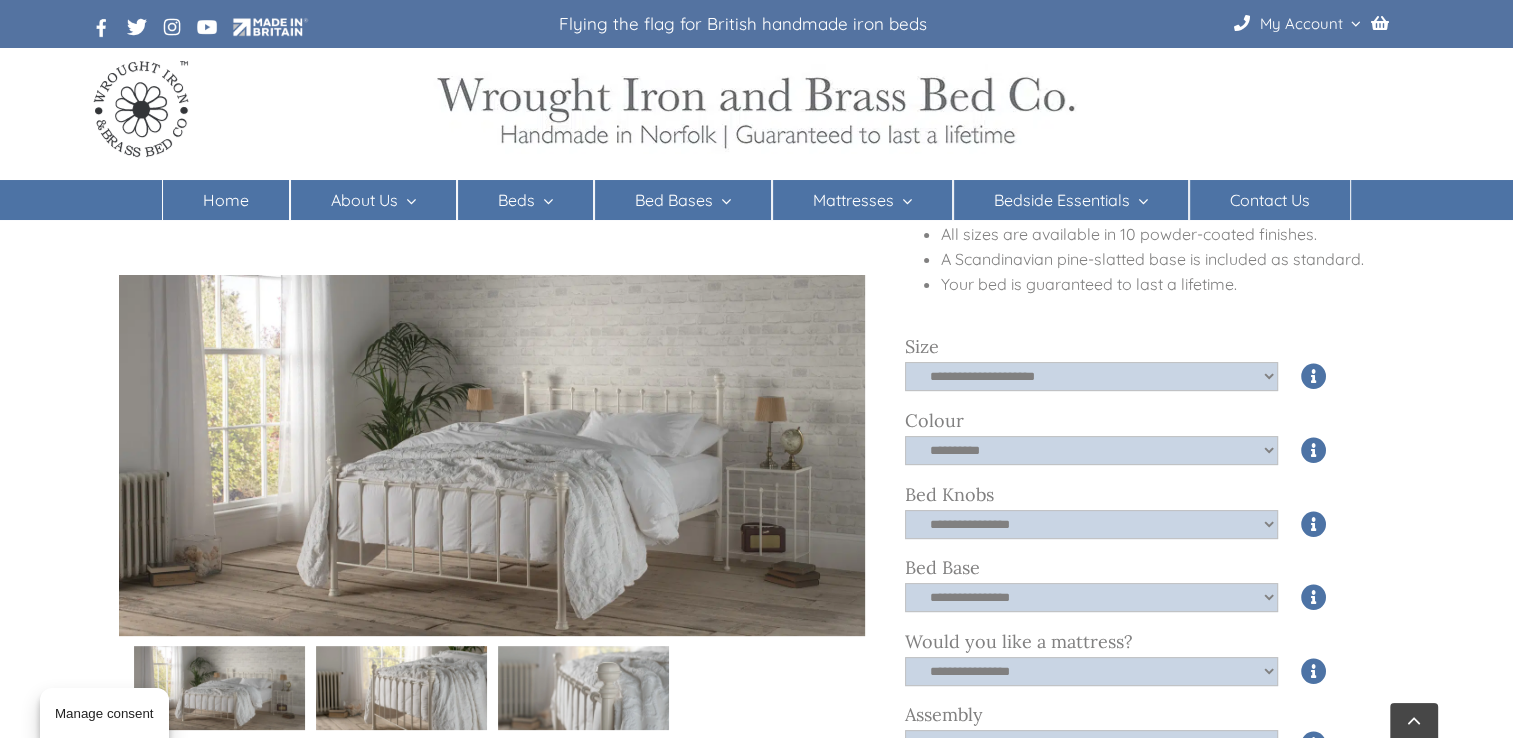 scroll, scrollTop: 493, scrollLeft: 0, axis: vertical 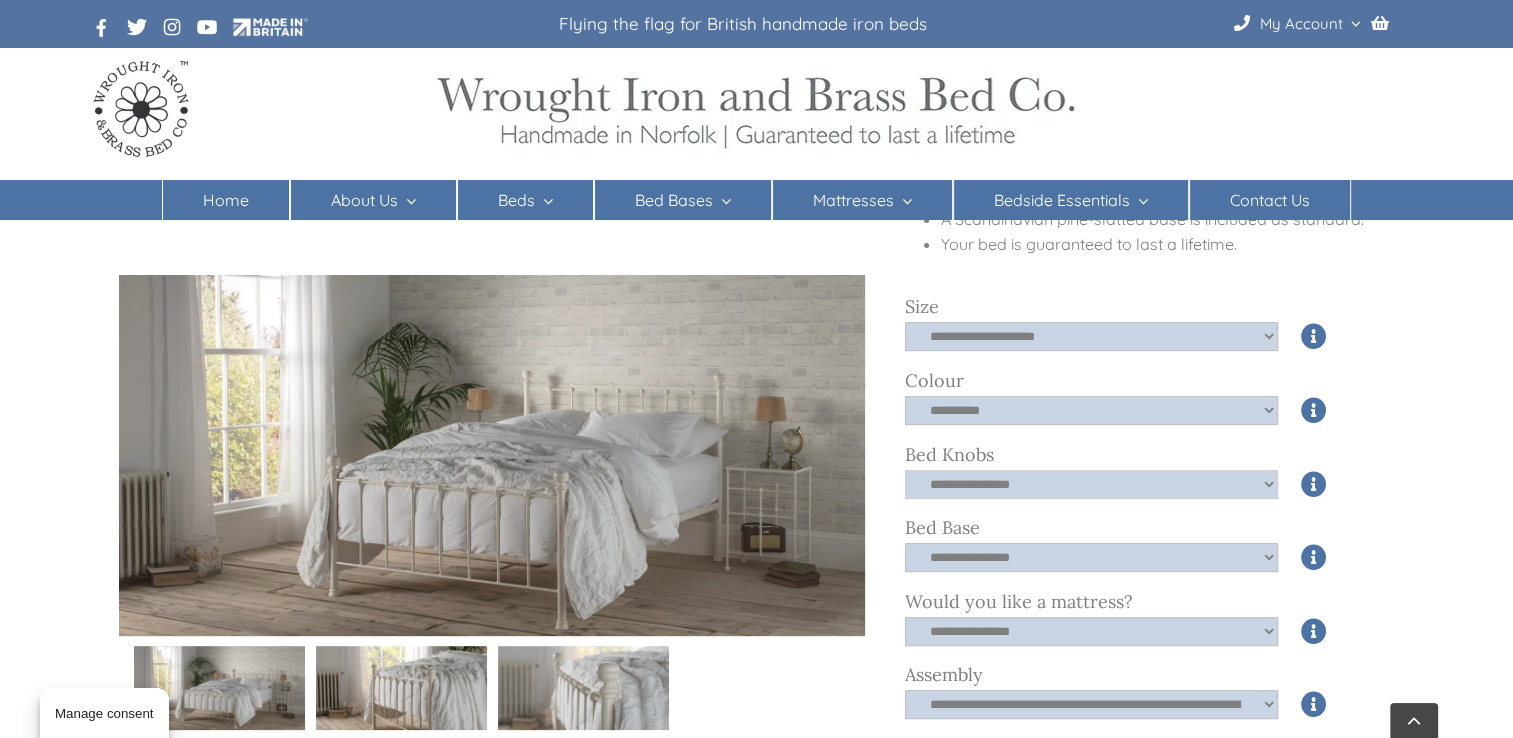 click on "**********" 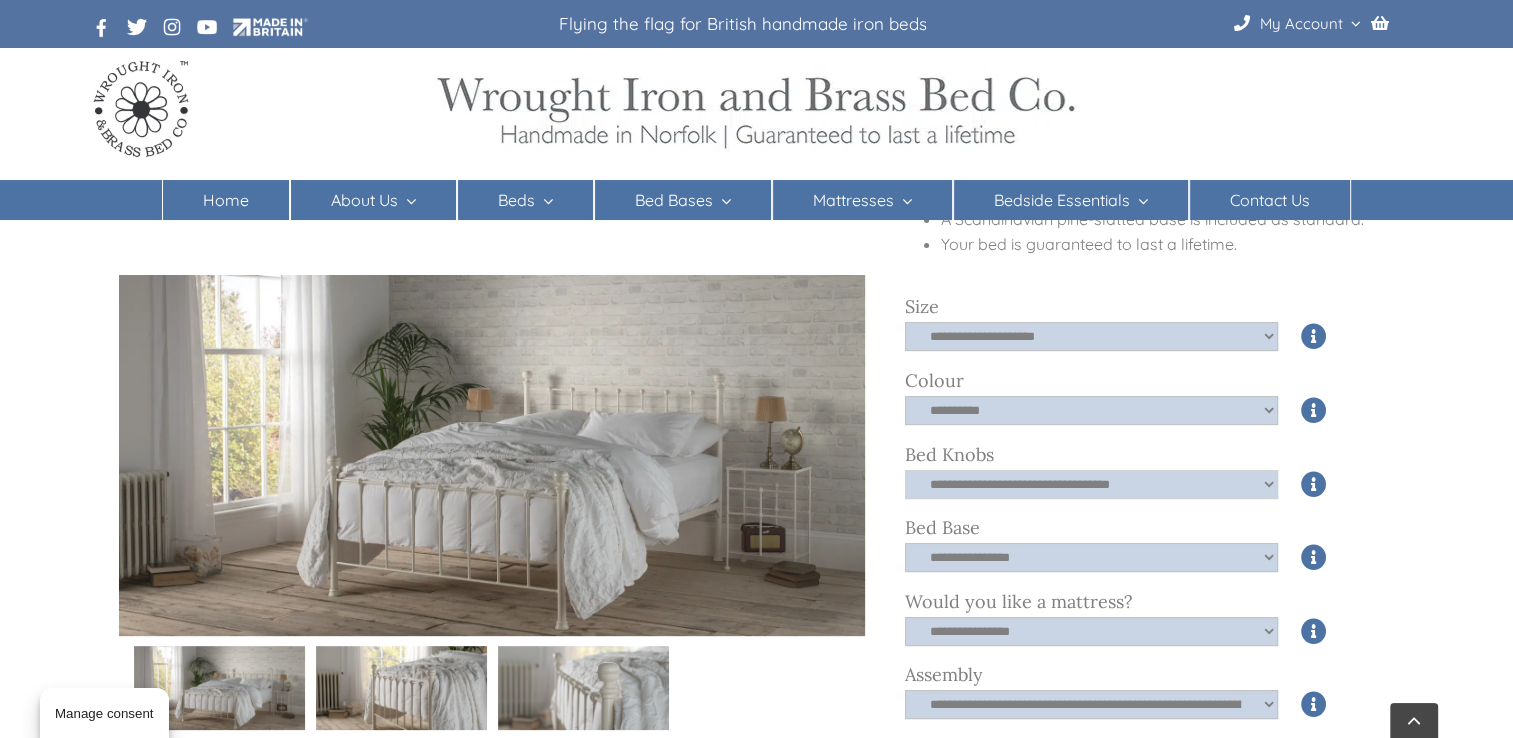 click on "**********" 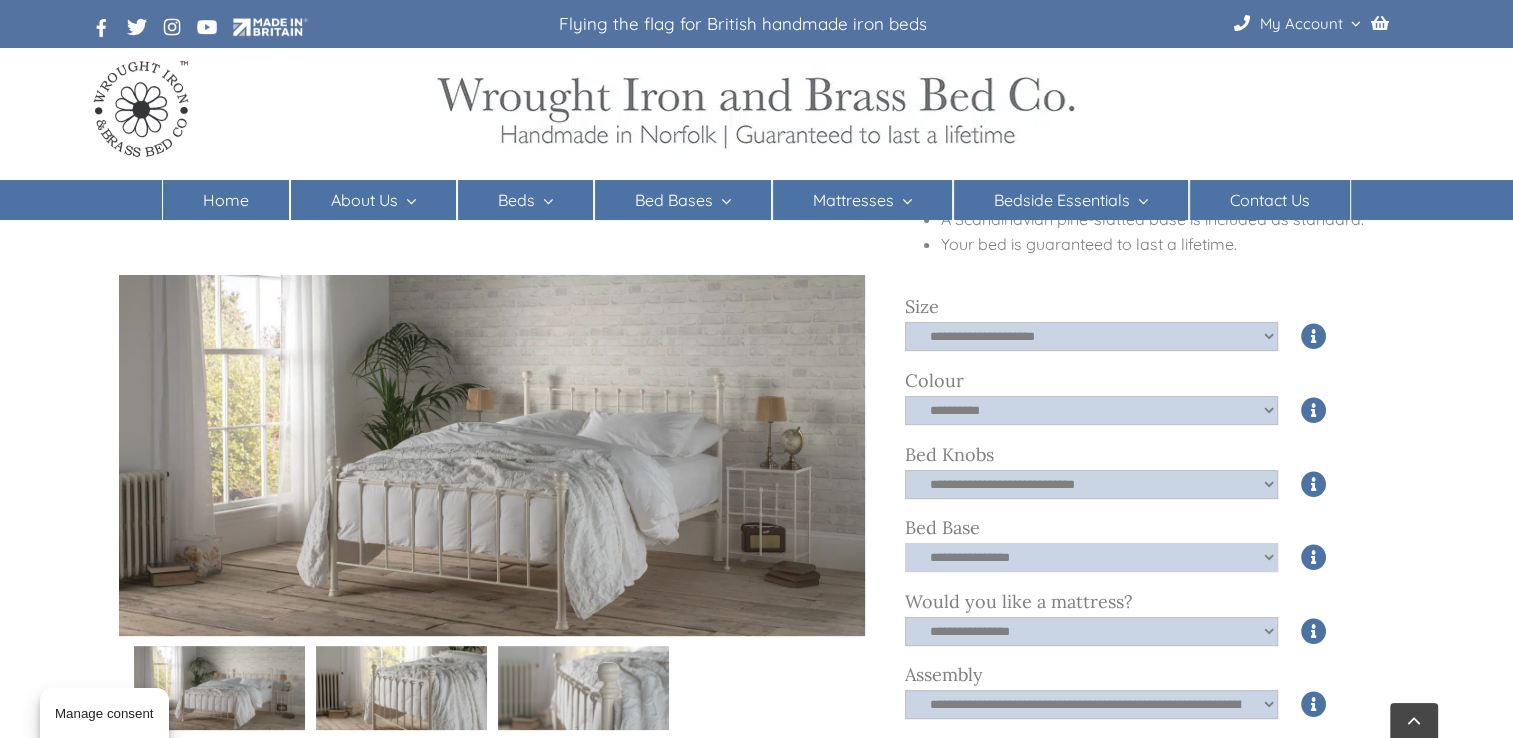 click on "**********" 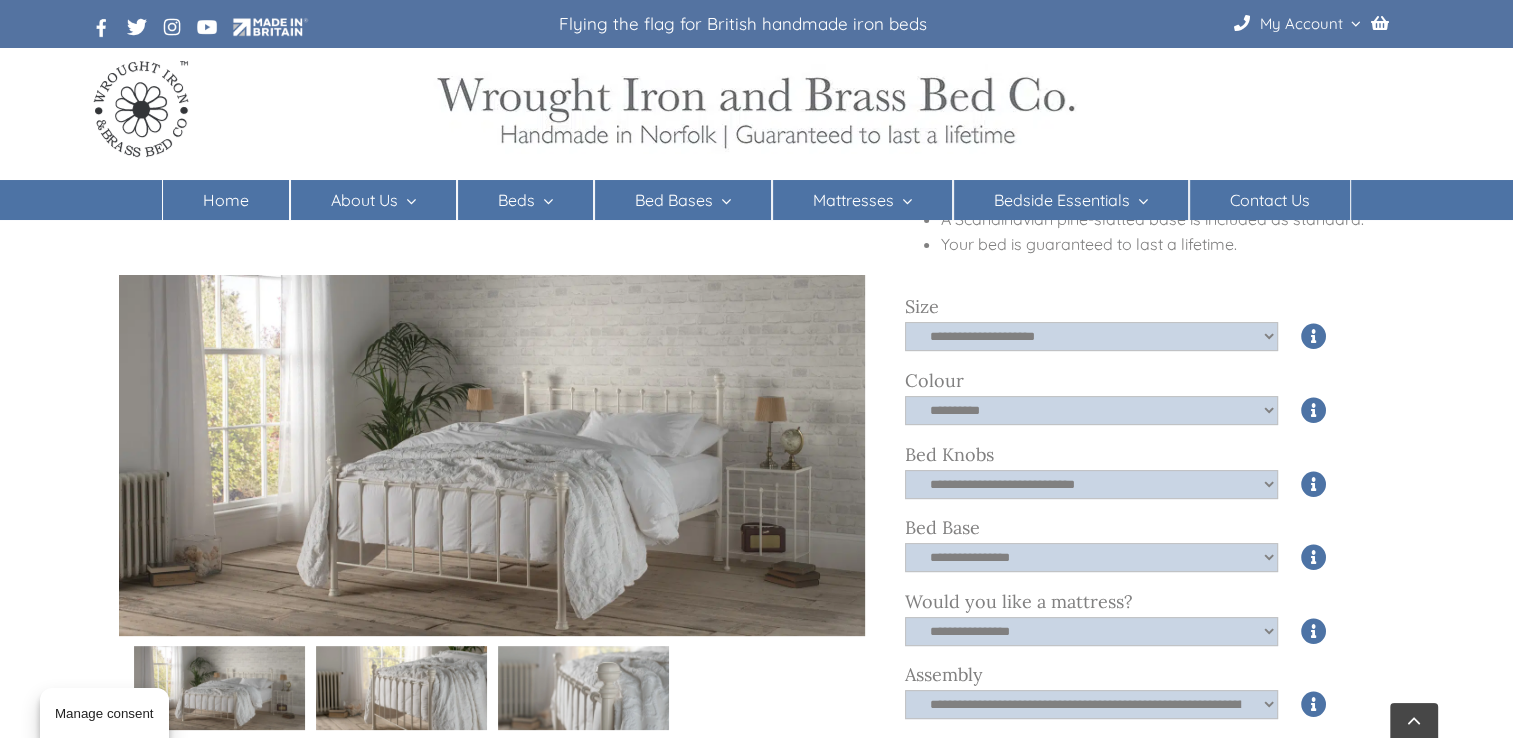 click on "[FIRST]" at bounding box center [757, 469] 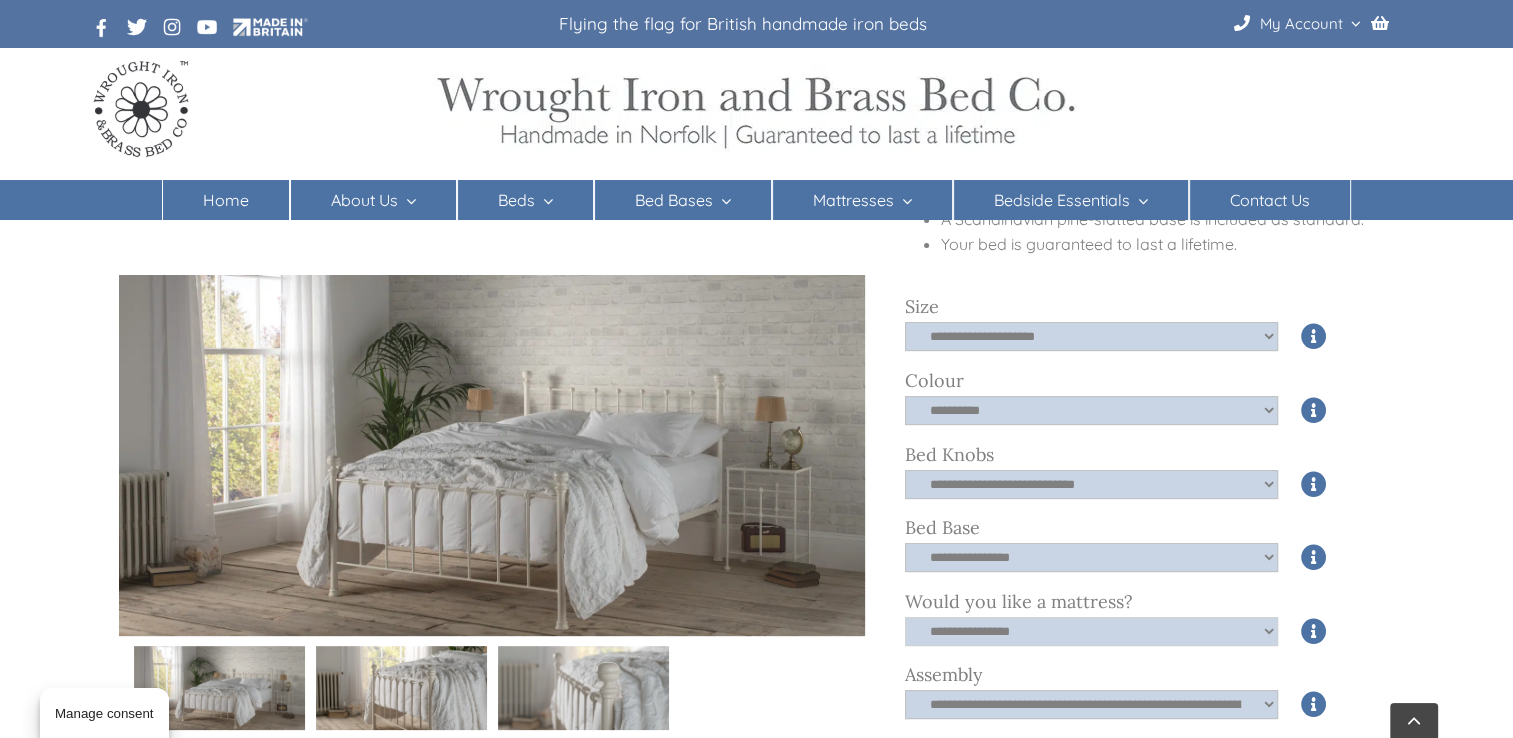 click on "**********" at bounding box center (1091, 631) 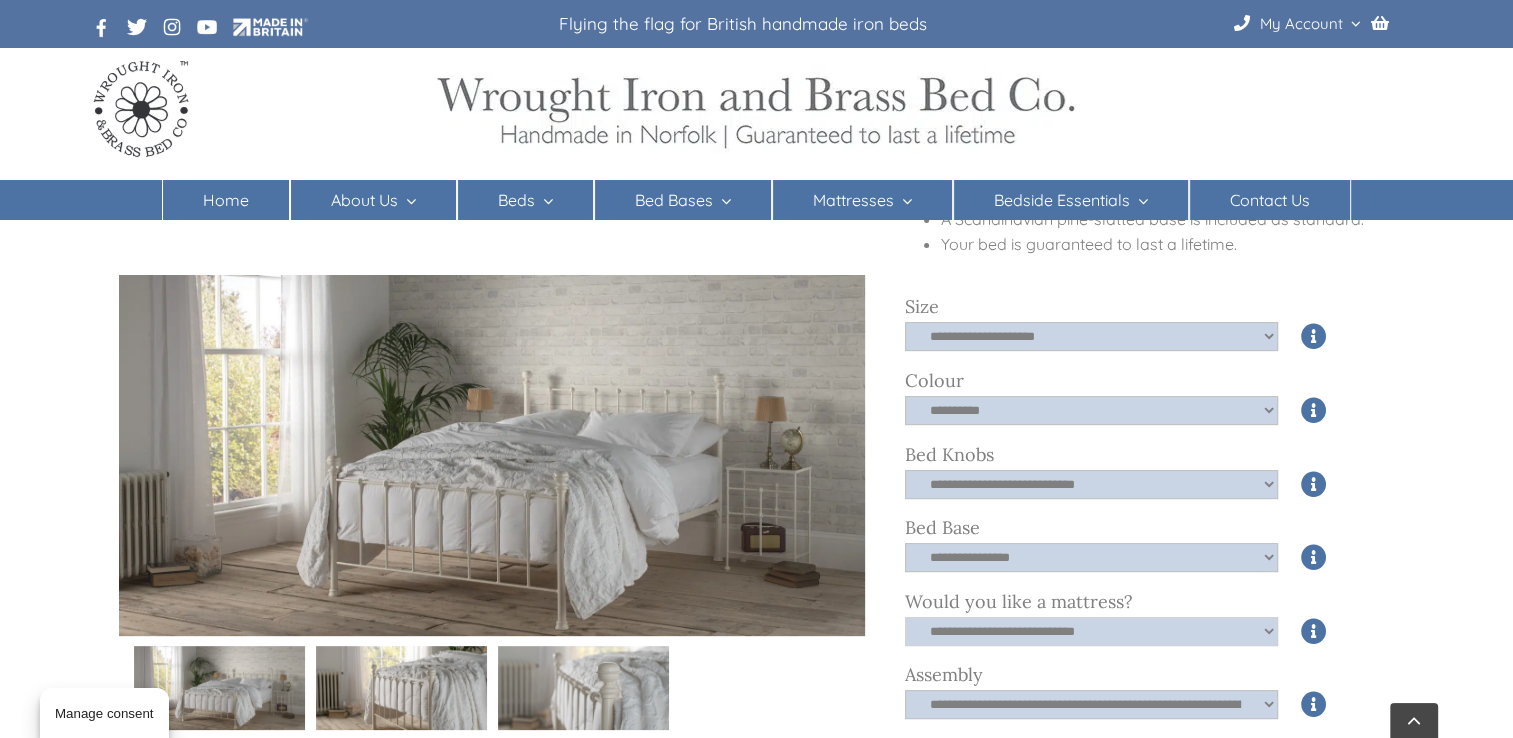 click on "**********" at bounding box center [1091, 631] 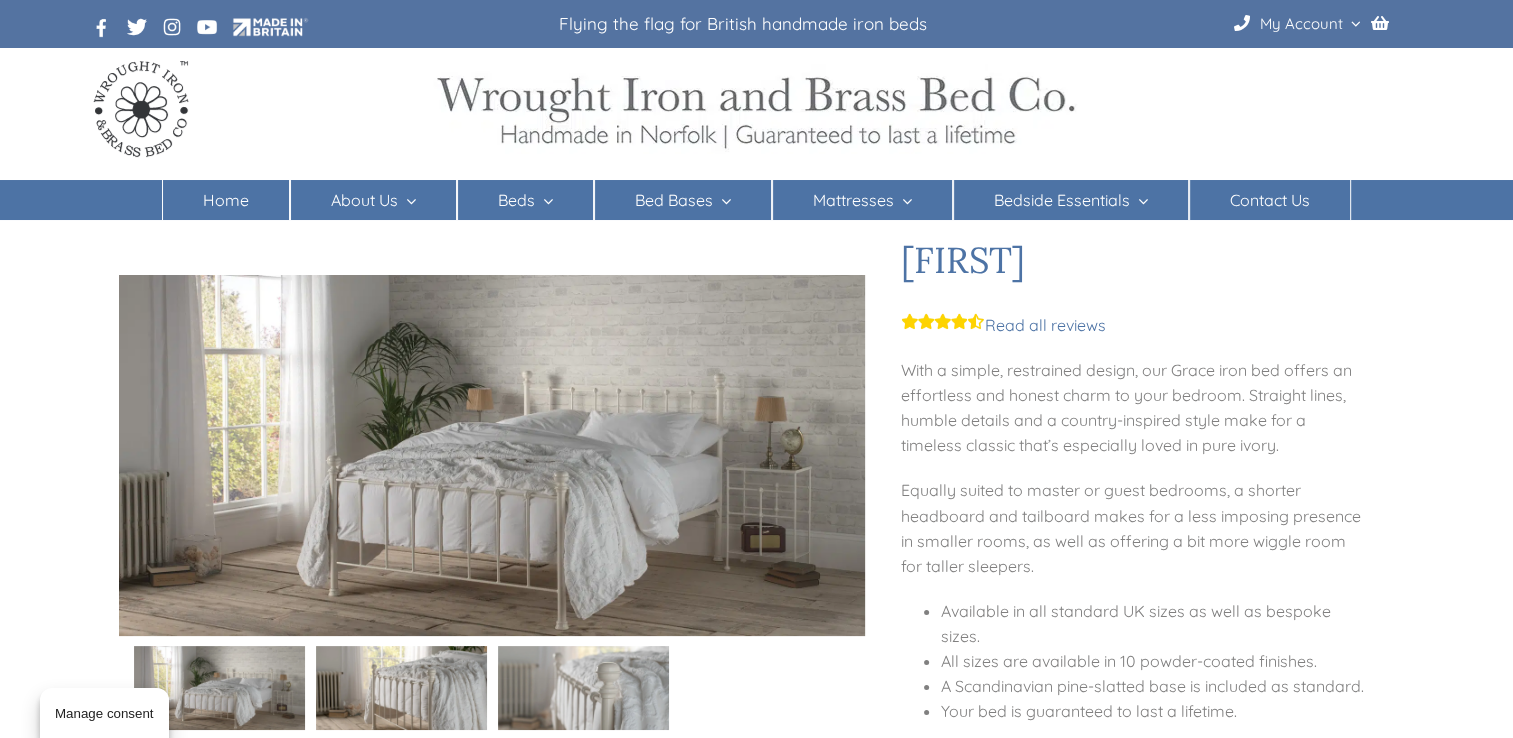 scroll, scrollTop: 0, scrollLeft: 0, axis: both 